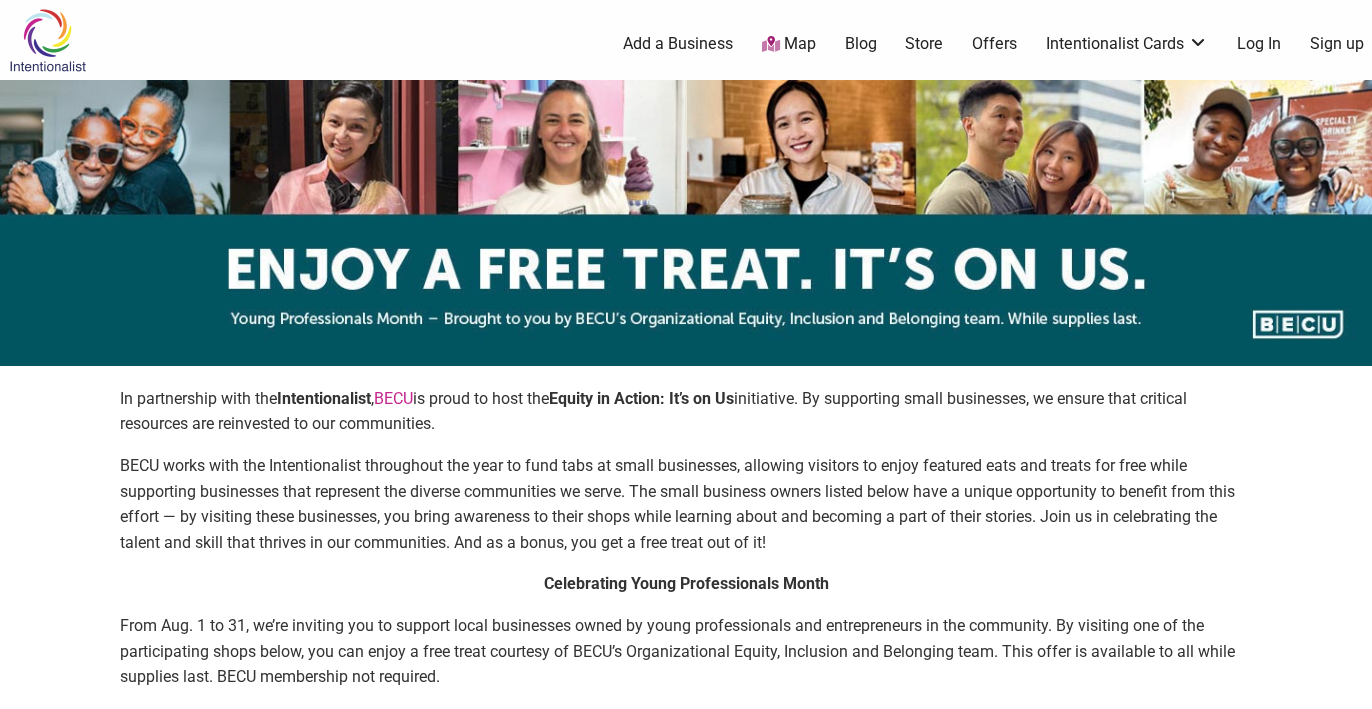 scroll, scrollTop: 0, scrollLeft: 0, axis: both 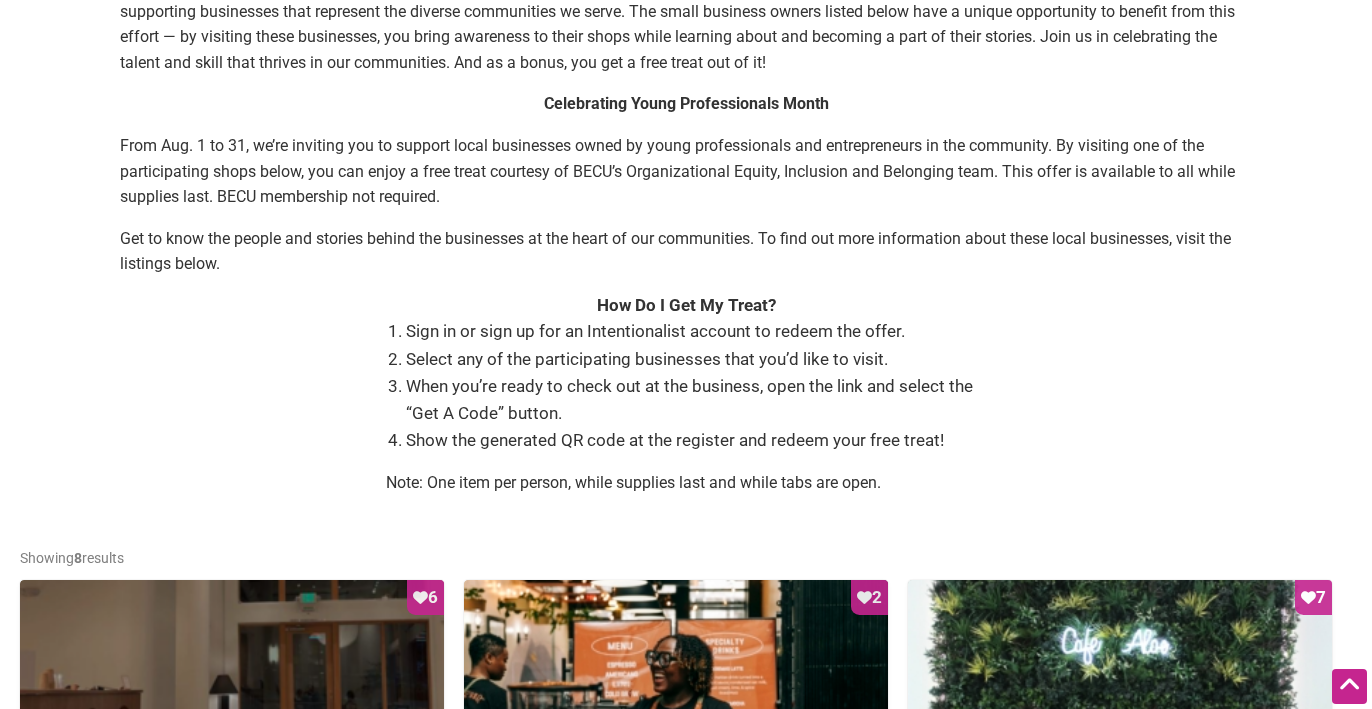 click on "When you’re ready to check out at the business, open the link and select the “Get A Code” button." at bounding box center (696, 400) 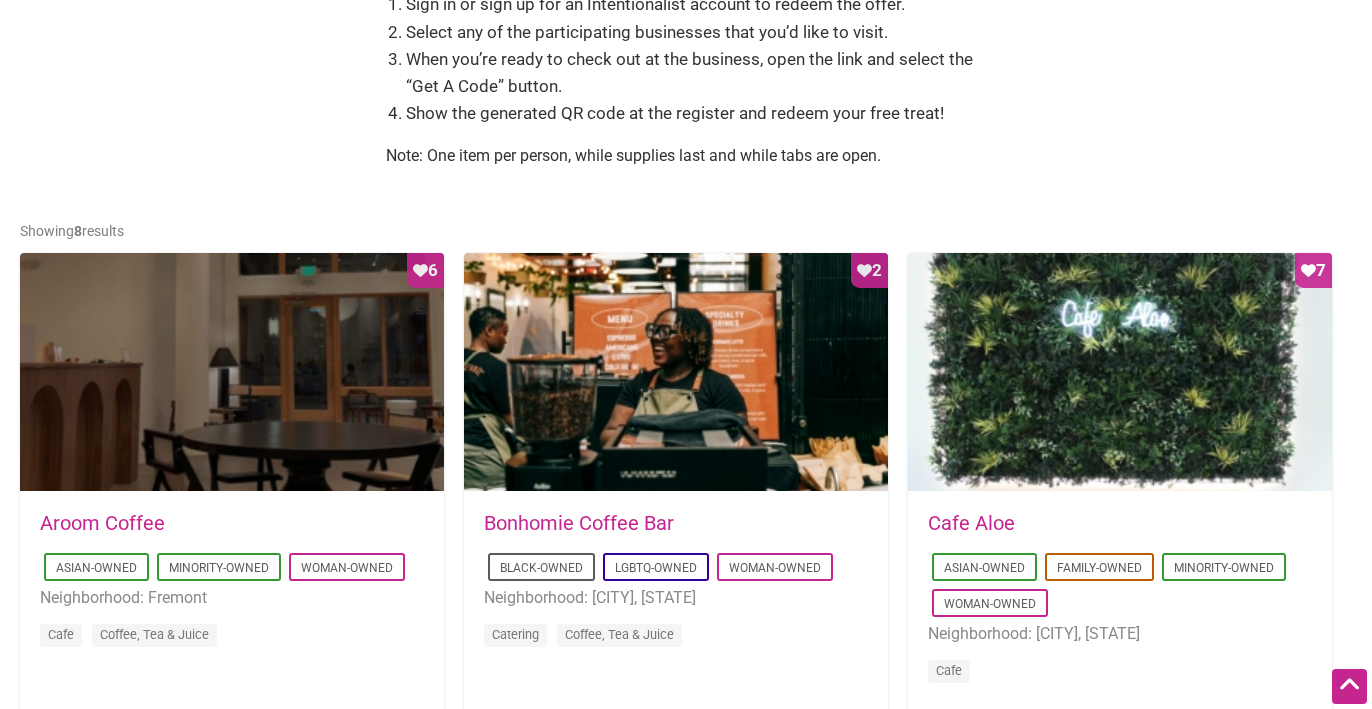 scroll, scrollTop: 812, scrollLeft: 0, axis: vertical 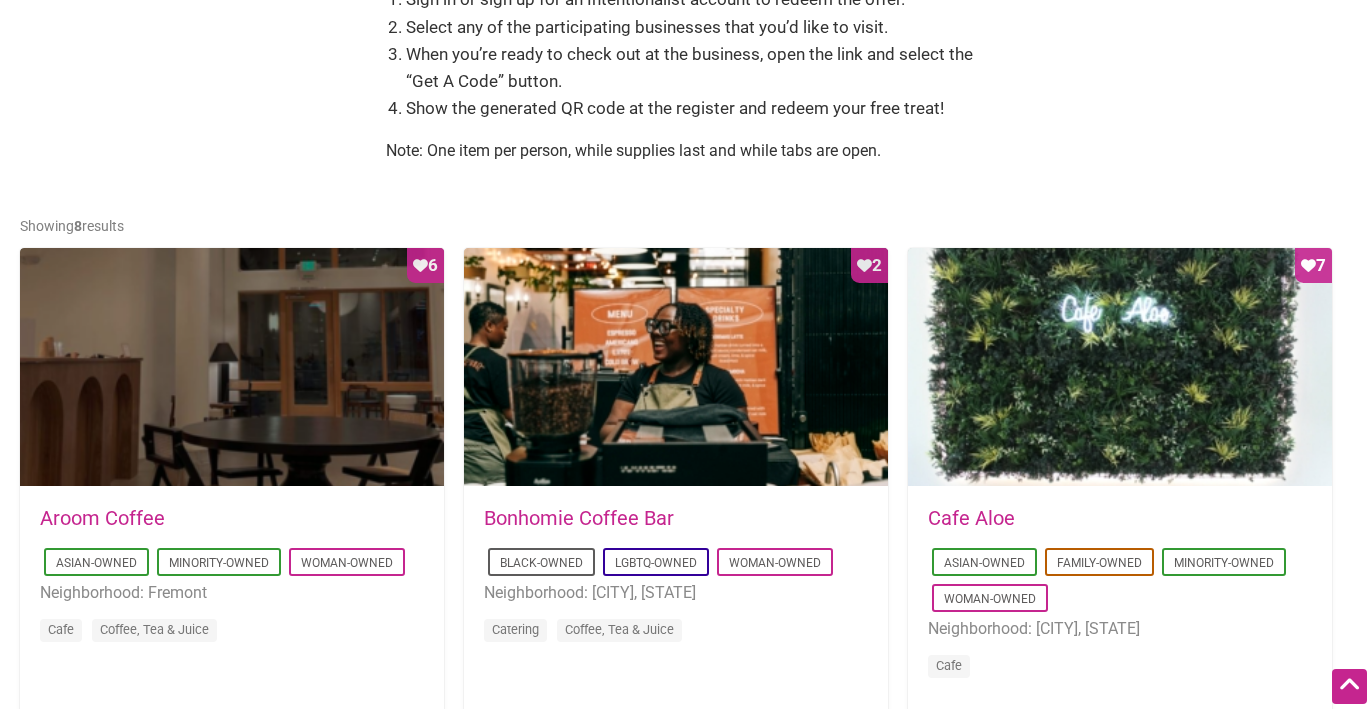 click on "Showing  8  results" at bounding box center (686, 226) 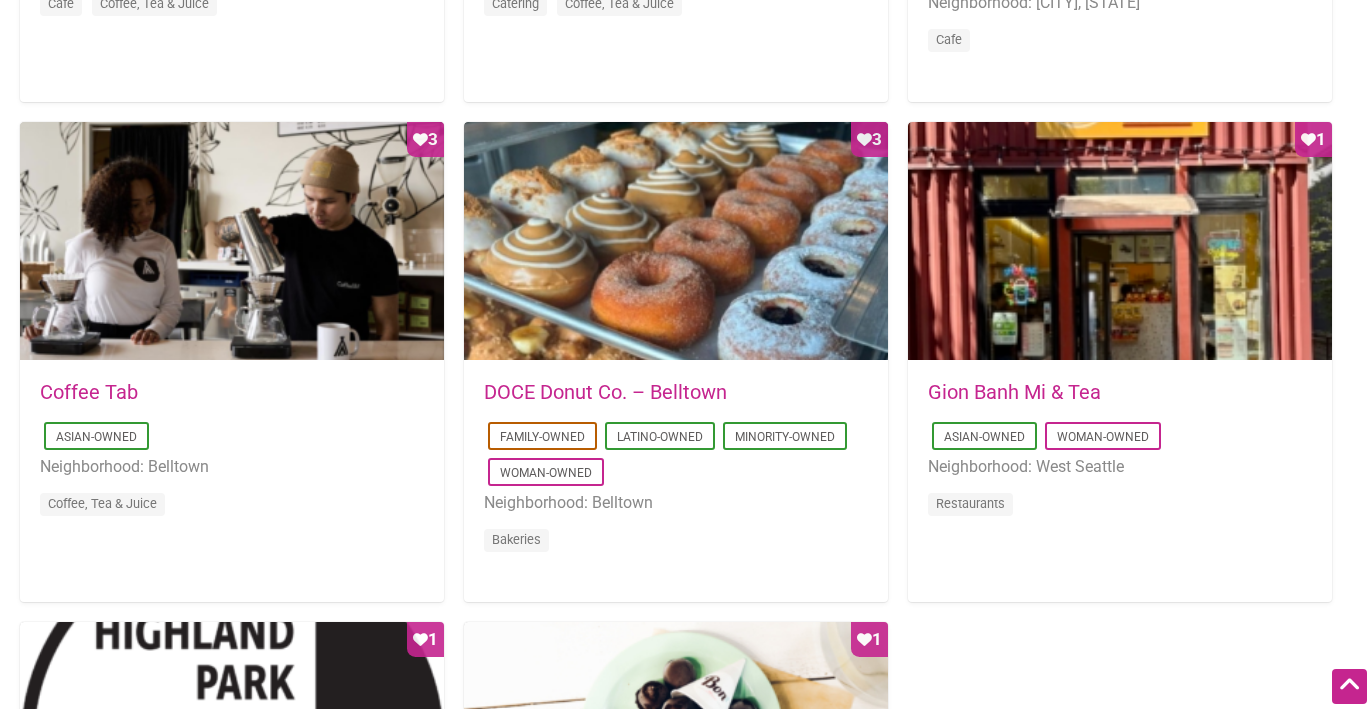 scroll, scrollTop: 1442, scrollLeft: 0, axis: vertical 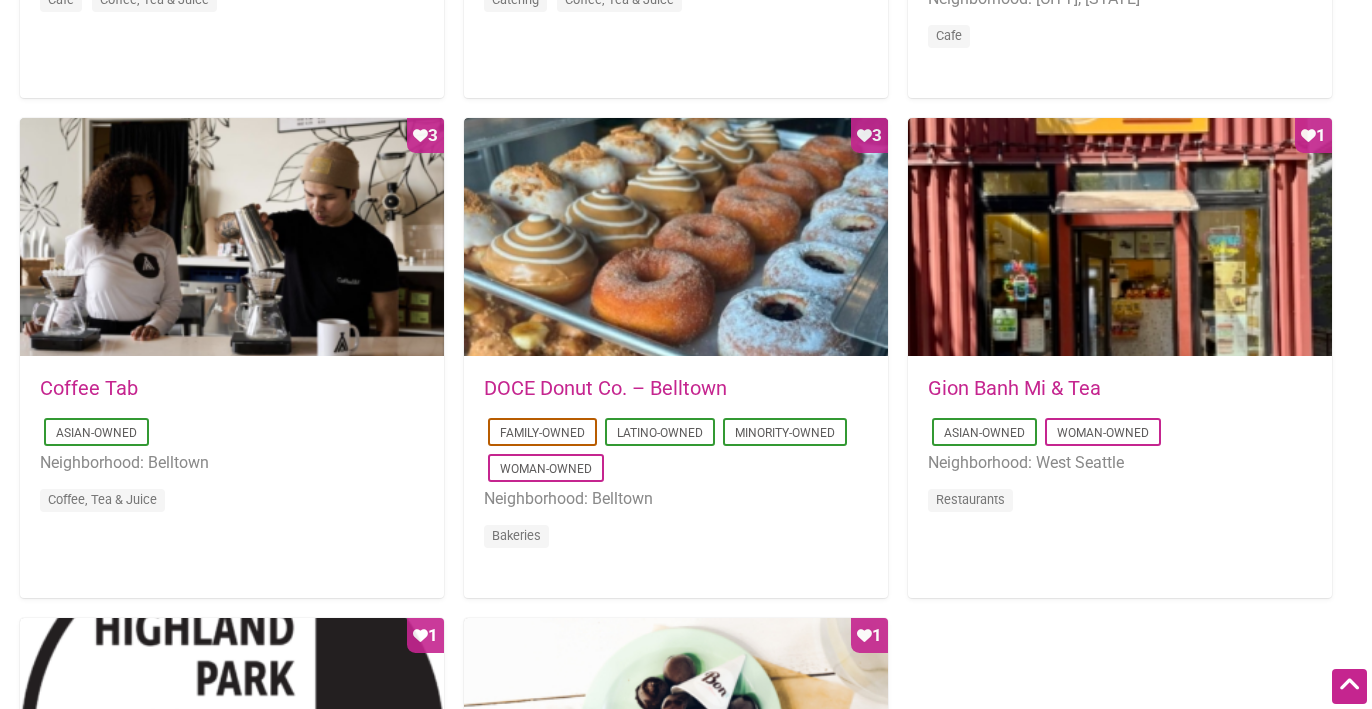 click on "Favorite Count  1
2025-04-27 23:46:30
Gion Banh Mi & Tea
Asian-Owned
Woman-Owned
Neighborhood: West Seattle
Restaurants" at bounding box center (1130, 368) 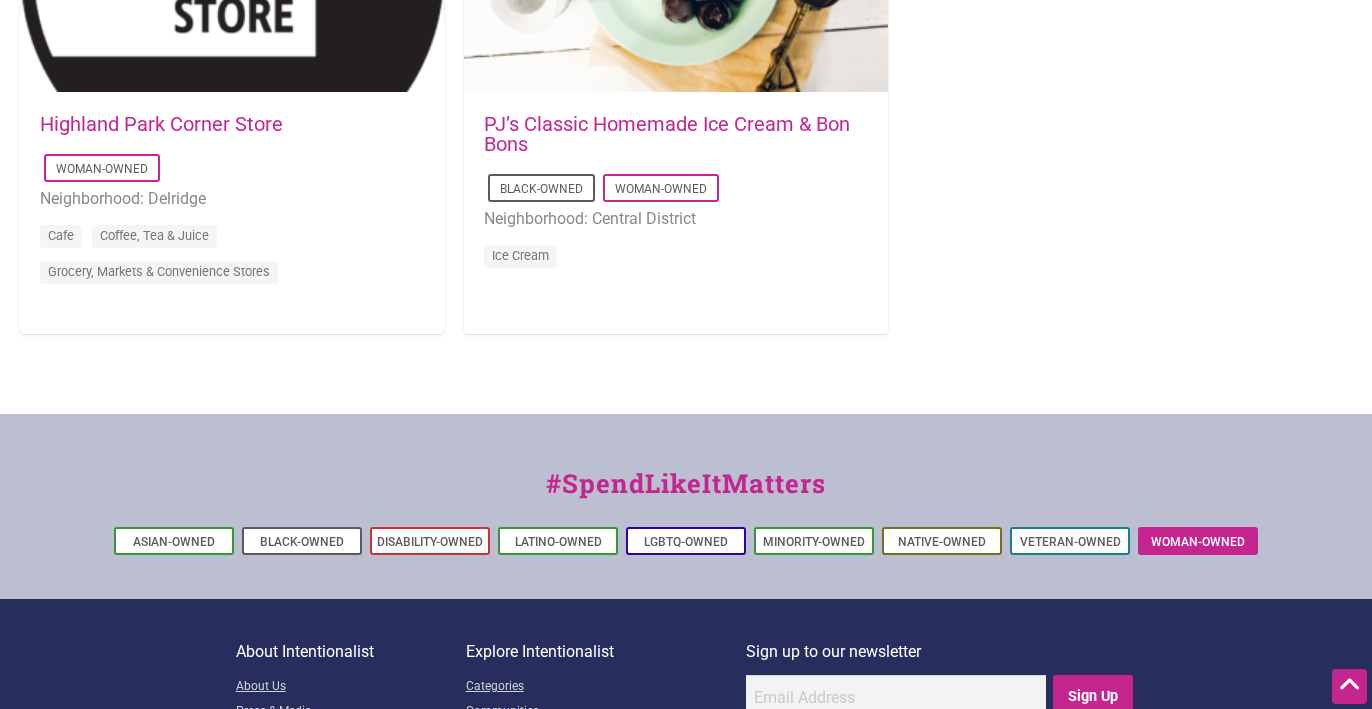 scroll, scrollTop: 2200, scrollLeft: 0, axis: vertical 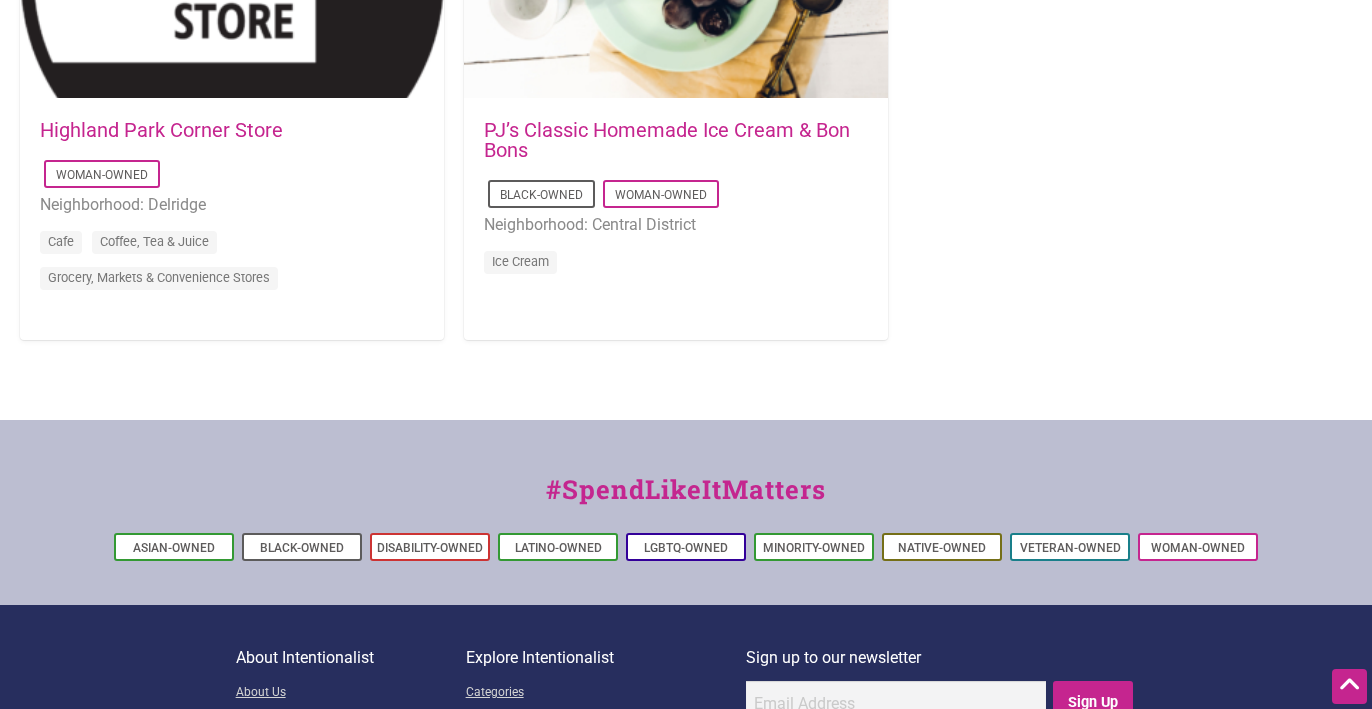 click on "Ice Cream" at bounding box center [676, 266] 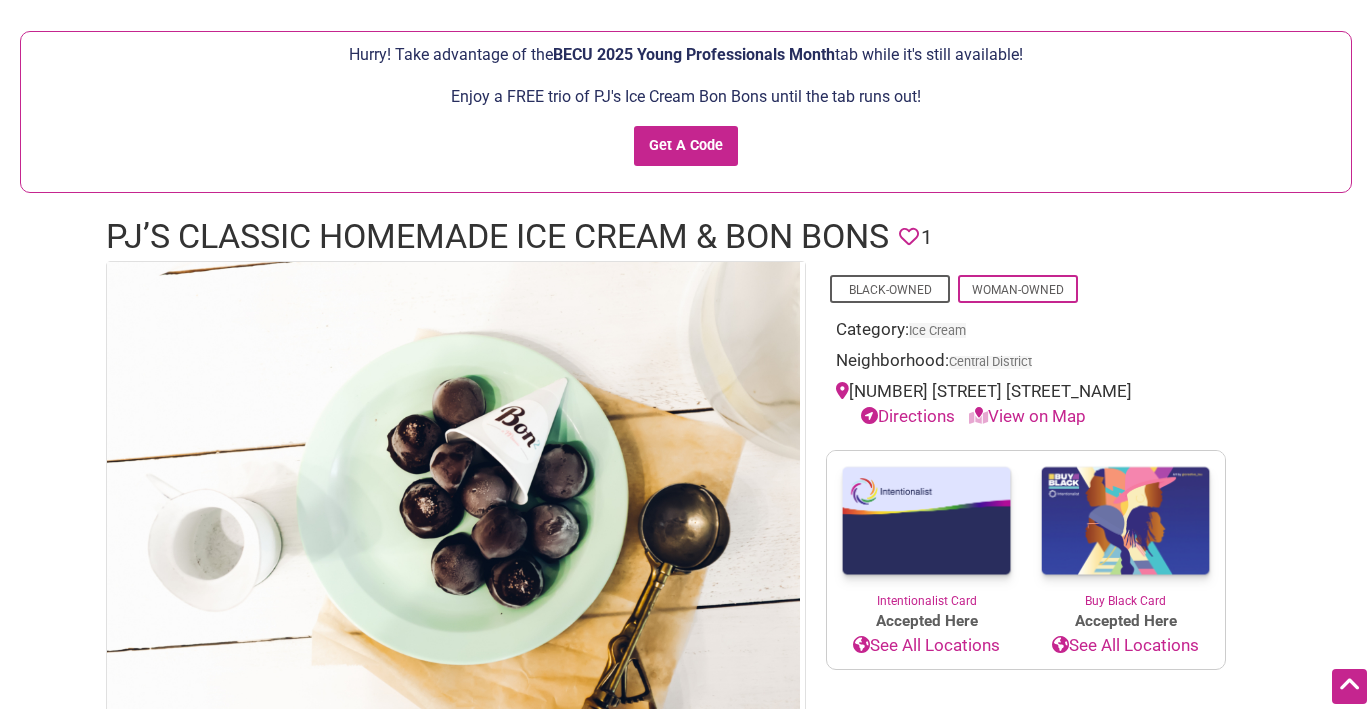 scroll, scrollTop: 120, scrollLeft: 0, axis: vertical 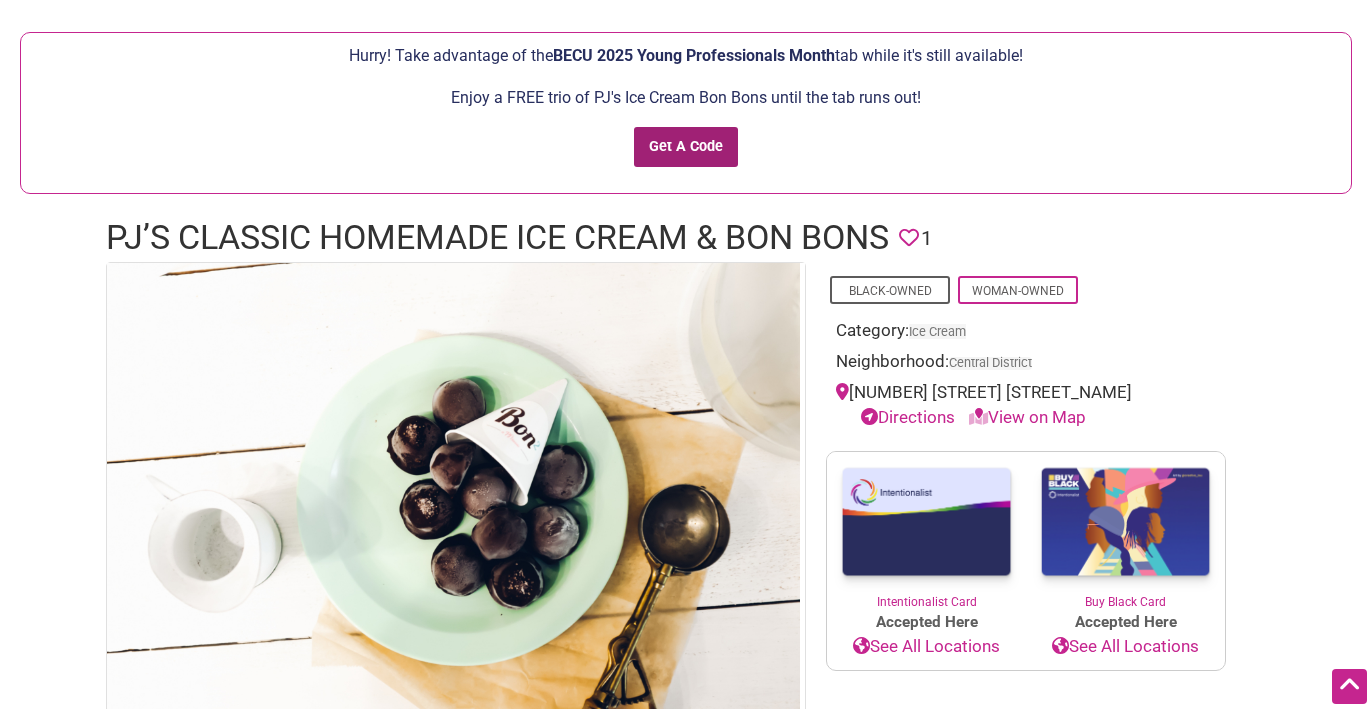 click on "Get A Code" at bounding box center (686, 147) 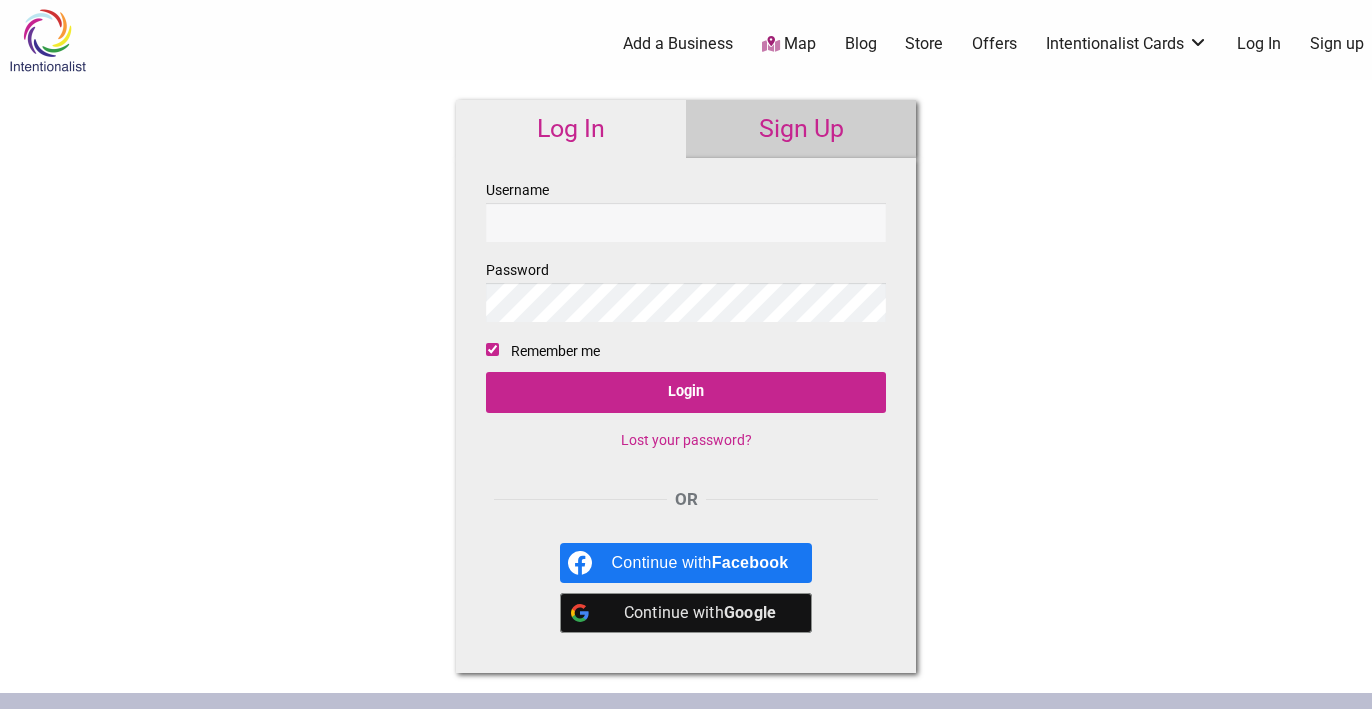 scroll, scrollTop: 0, scrollLeft: 0, axis: both 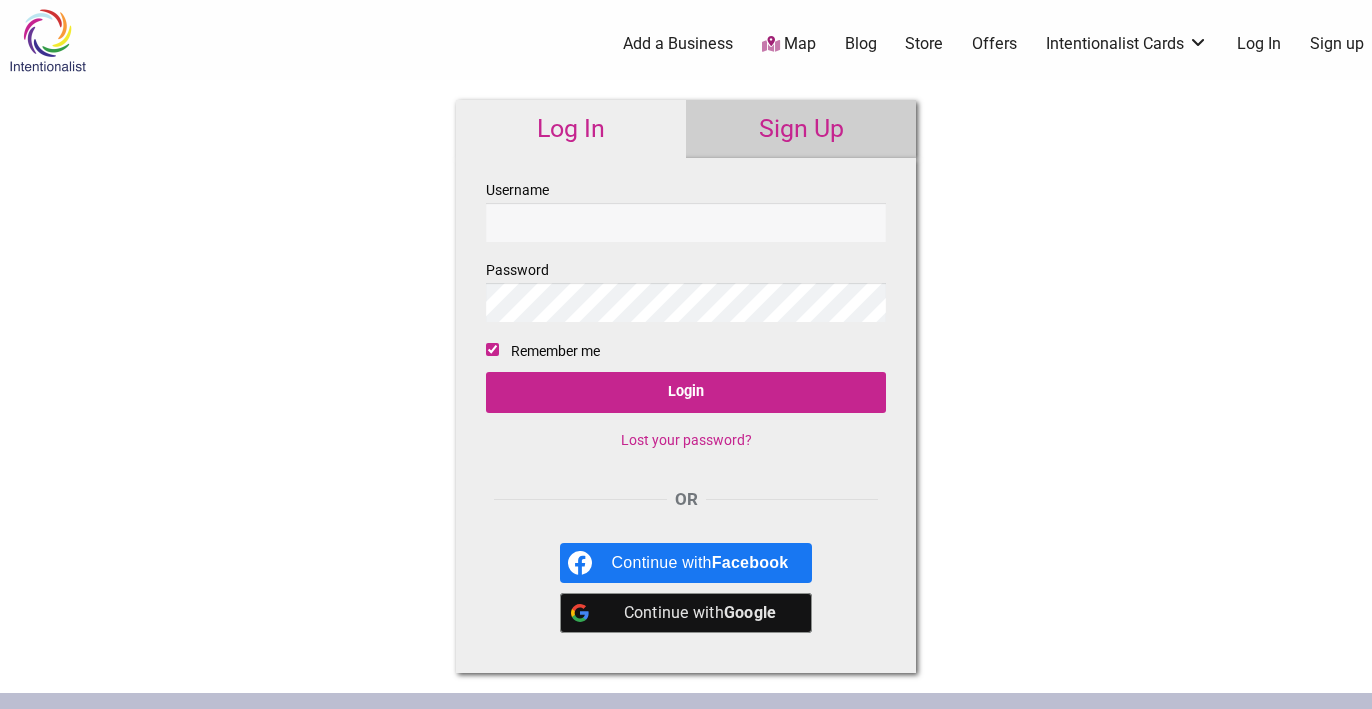 click on "Lost your password?" at bounding box center (686, 440) 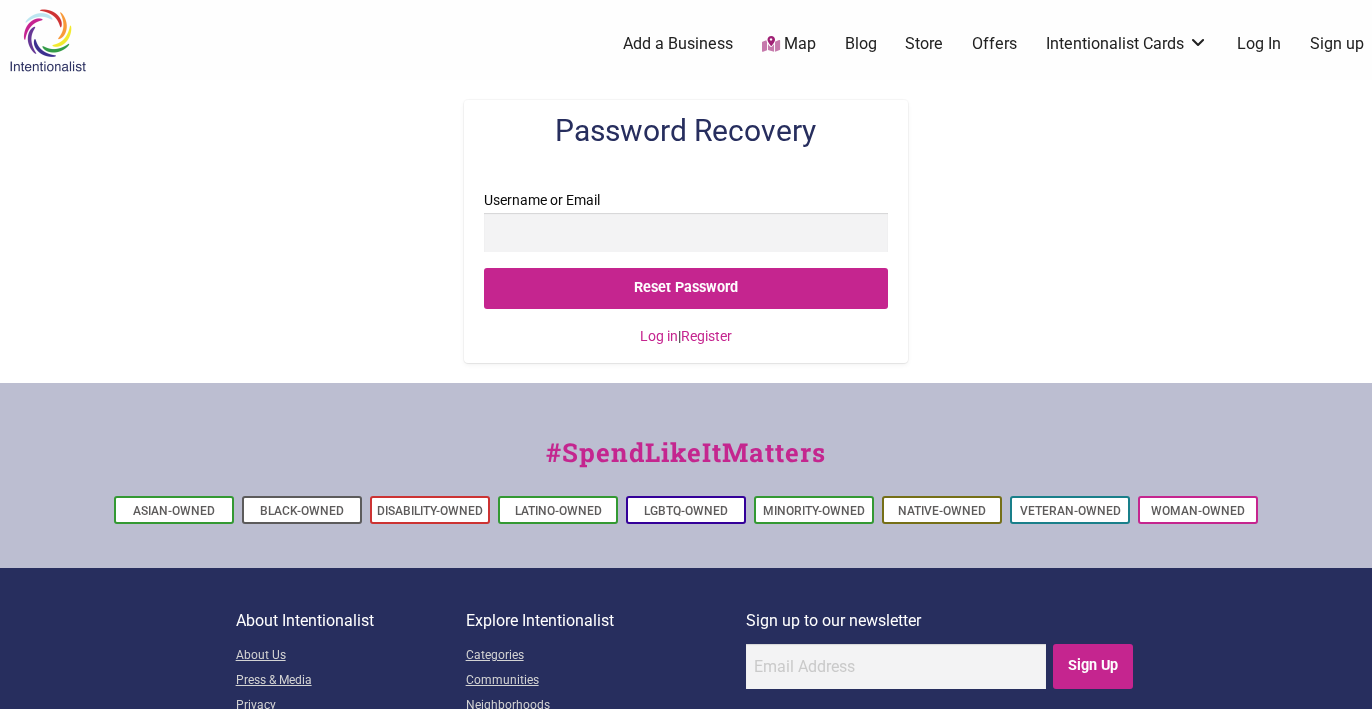 scroll, scrollTop: 0, scrollLeft: 0, axis: both 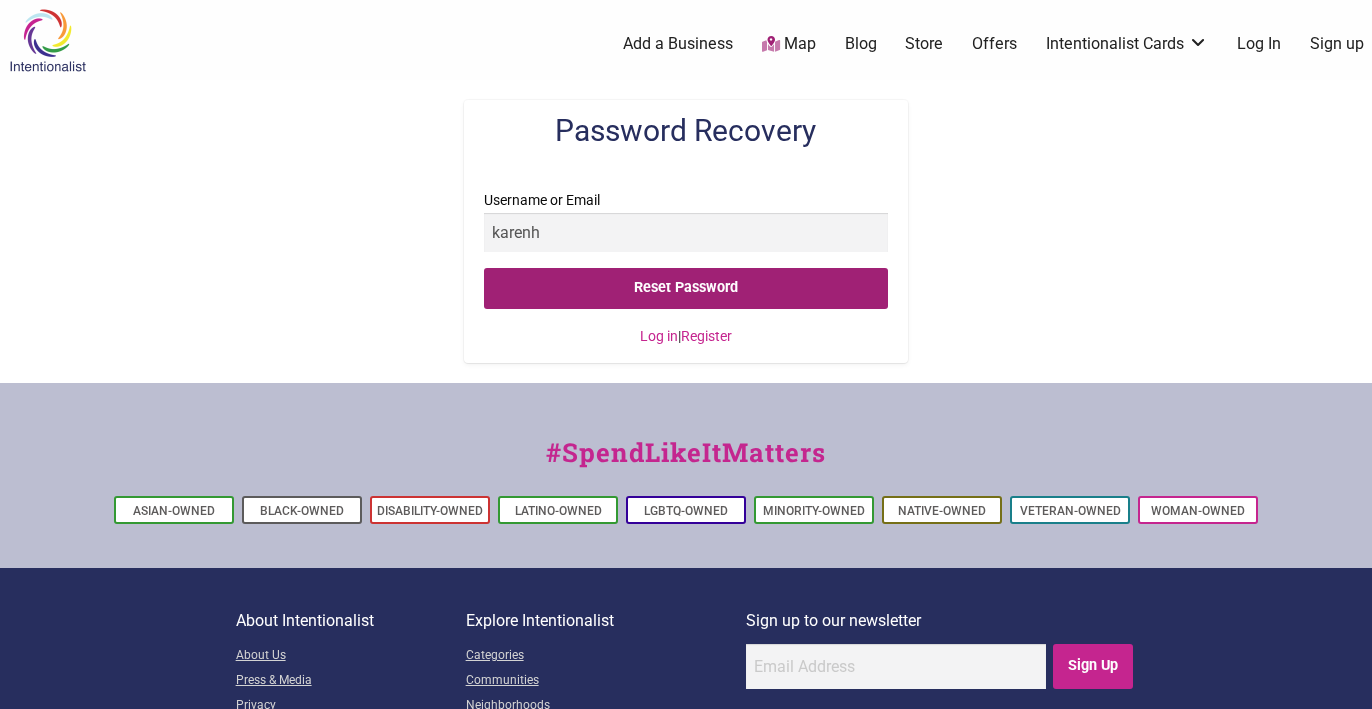 type on "[USERNAME]@[DOMAIN]" 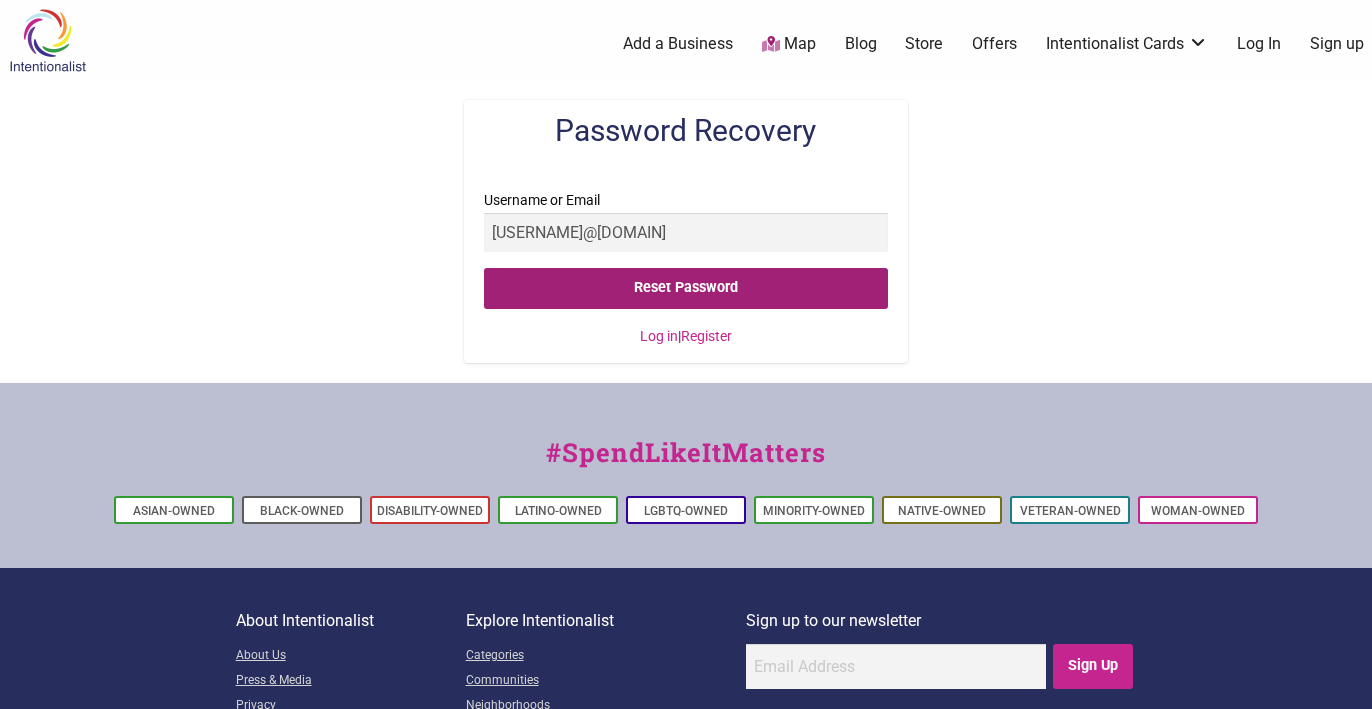 click on "Reset Password" at bounding box center (686, 288) 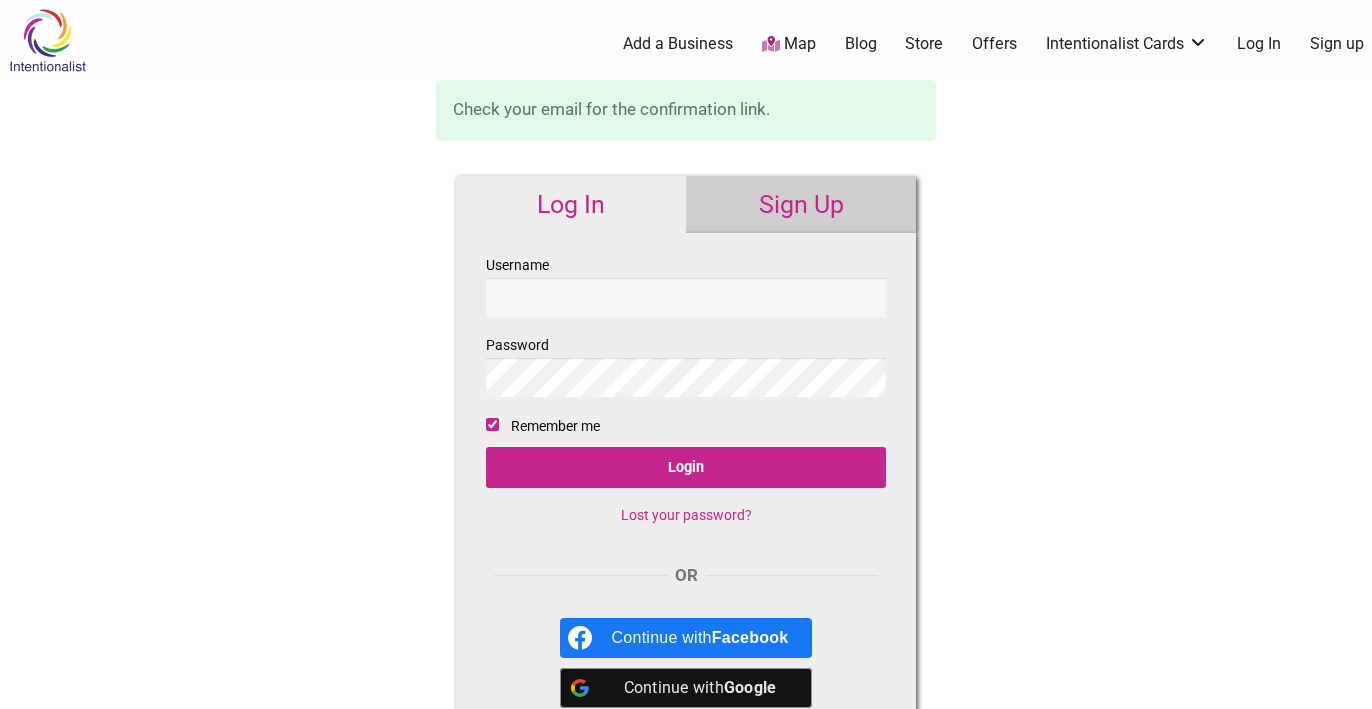 scroll, scrollTop: 0, scrollLeft: 0, axis: both 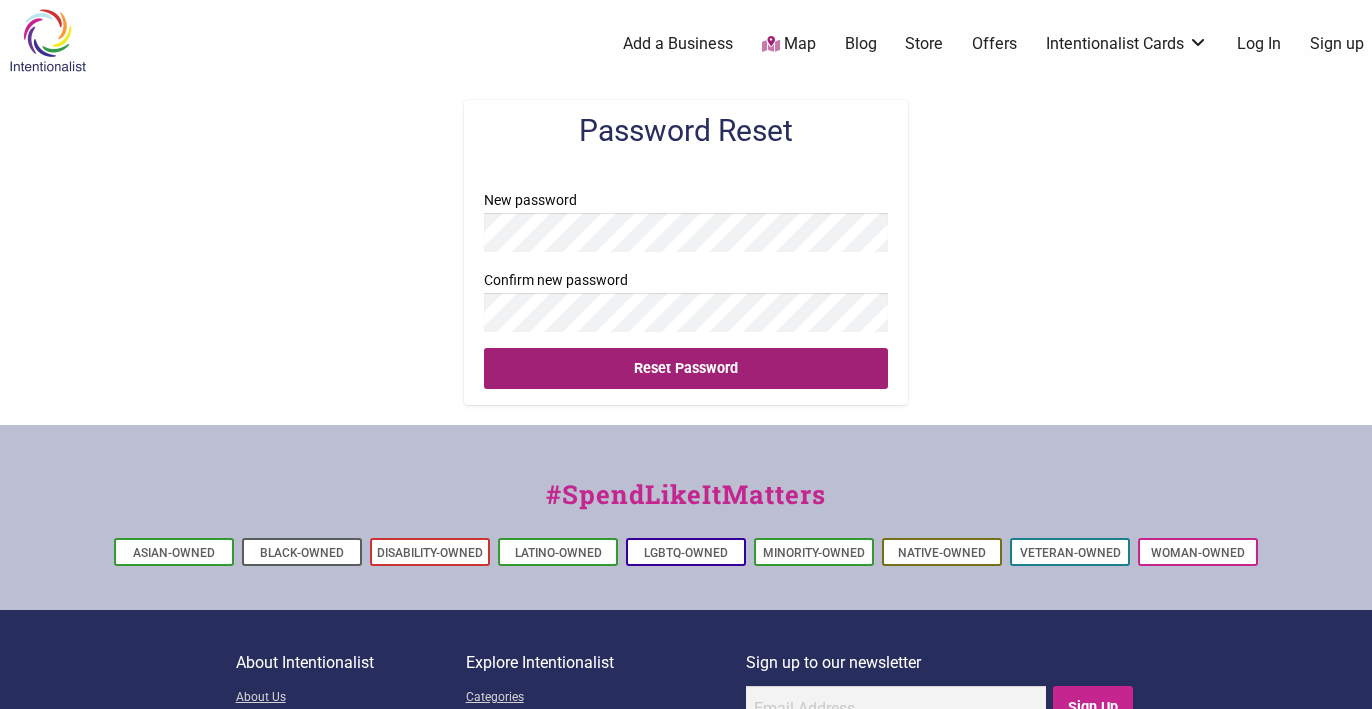 click on "Reset Password" at bounding box center [686, 368] 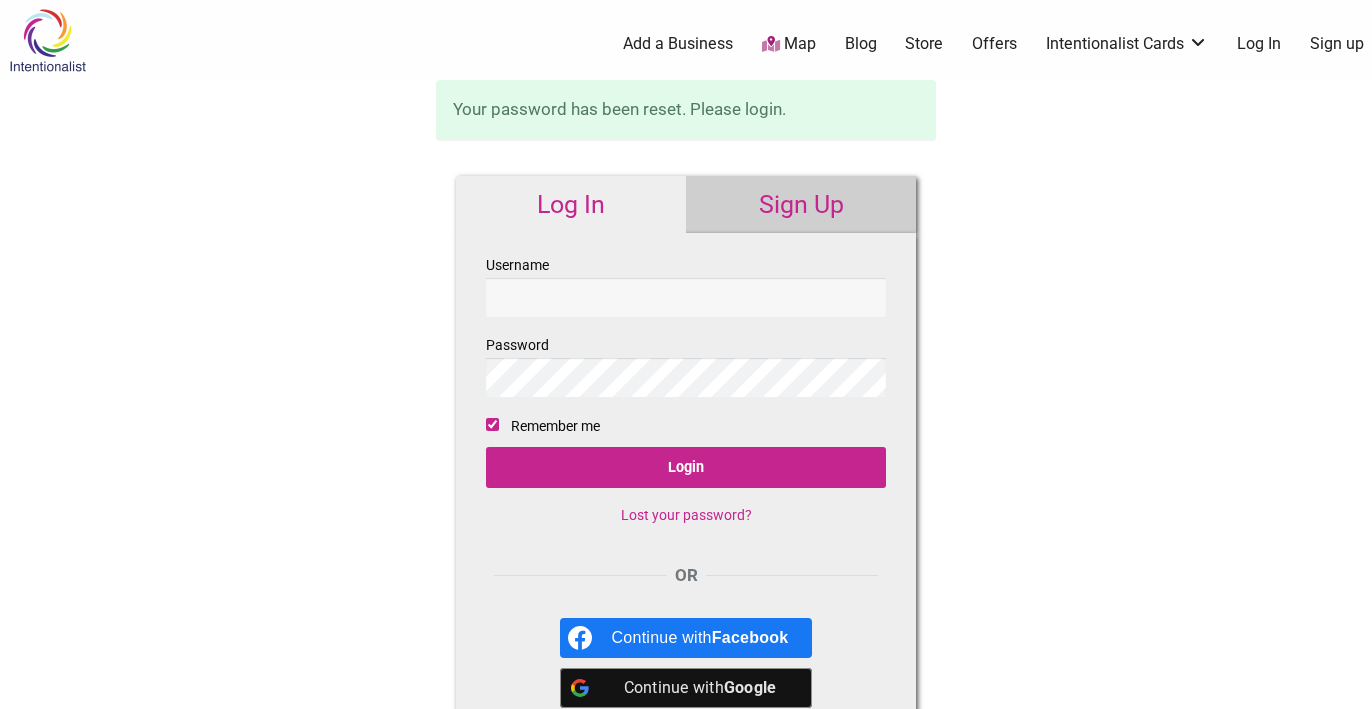 scroll, scrollTop: 0, scrollLeft: 0, axis: both 